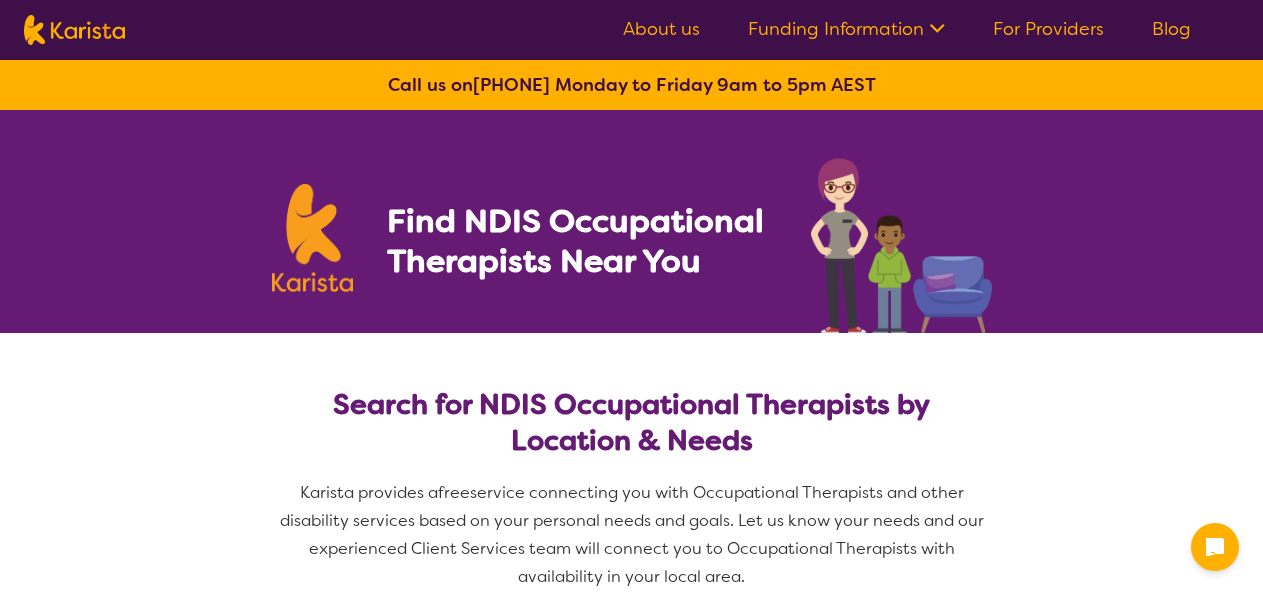 select on "Occupational therapy" 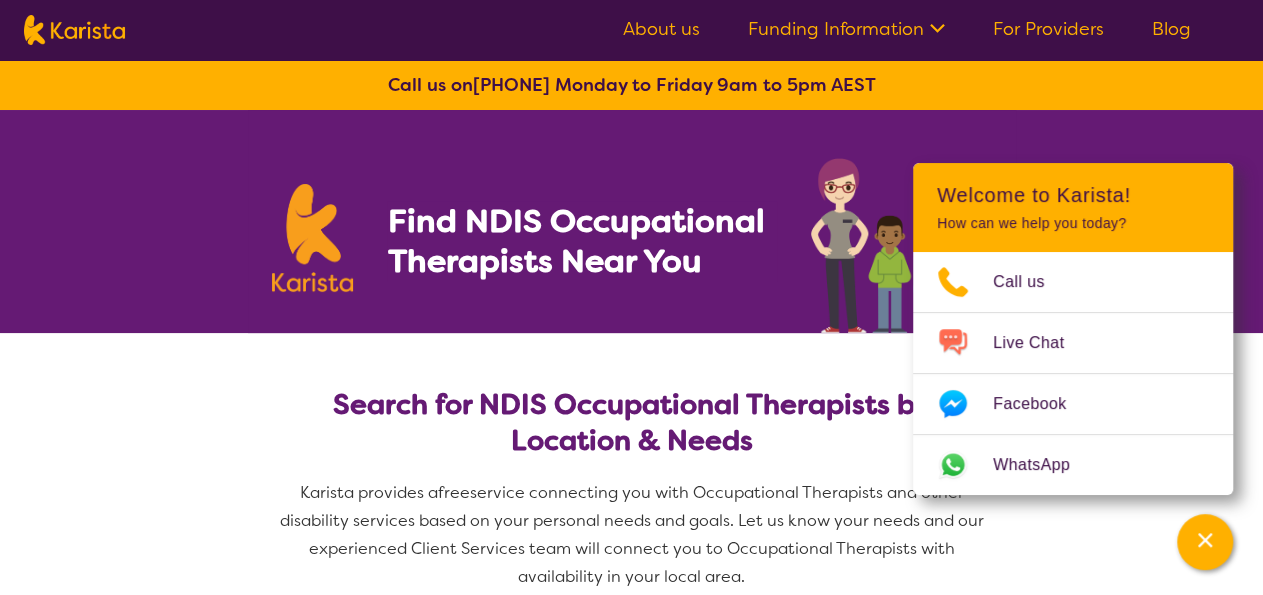 click on "About us Funding Information NDIS - National Disability Insurance Scheme HCP - Home Care Package Funding For Providers Blog Call us on [PHONE] Monday to Friday 9am to 5pm AEST Find NDIS Occupational Therapists Near You Search for NDIS Occupational Therapists by Location & Needs Karista provides a free service connecting you with Occupational Therapists and other disability services based on your personal needs and goals. Let us know your needs and our experienced Client Services team will connect you to Occupational Therapists with availability in your local area. Service required Allied Health Assistant Assessment (ADHD or Autism) Behaviour support Counselling Dietitian Domestic and home help Employment Support Exercise physiology Home Care Package Provider Key Worker NDIS Plan management NDIS Support Coordination Nursing services Occupational therapy Personal care Physiotherapy Podiatry Psychology Psychosocial Recovery Coach Respite Speech therapy Support worker Supported accommodation Search" at bounding box center (631, 2096) 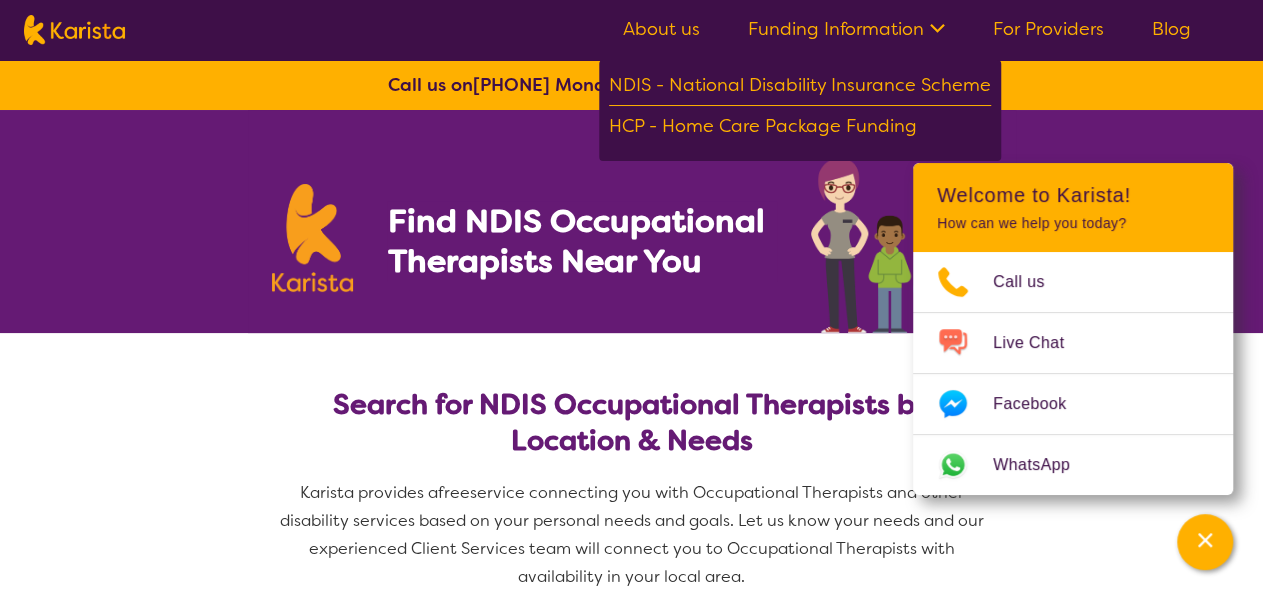 click on "About us" at bounding box center (661, 29) 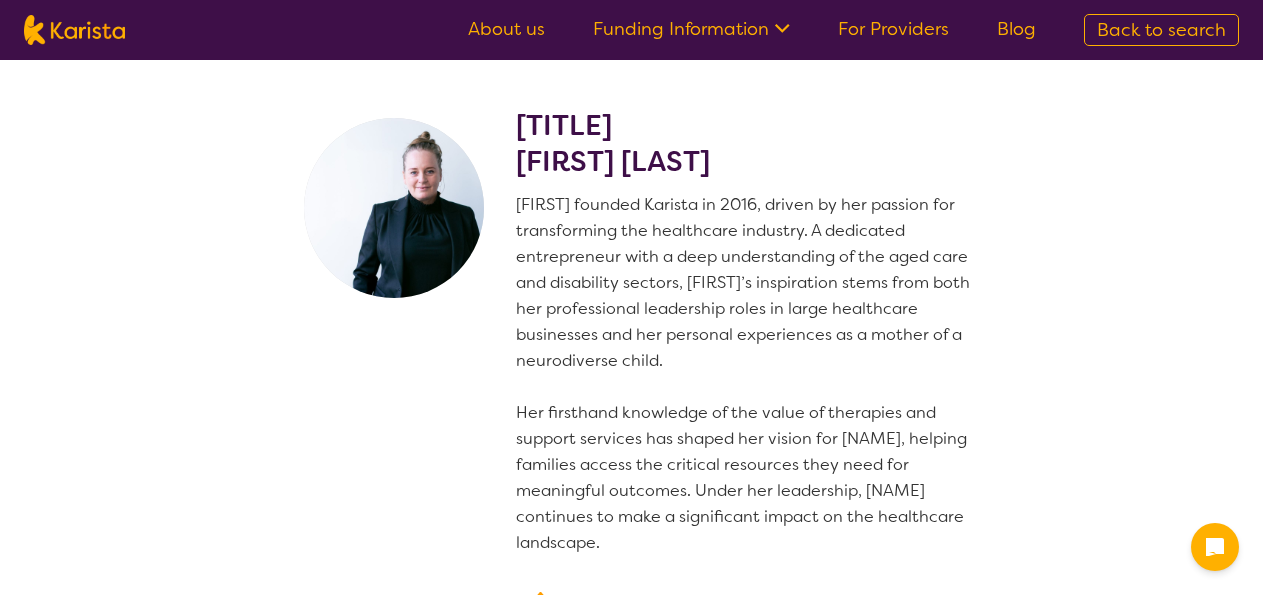 scroll, scrollTop: 0, scrollLeft: 0, axis: both 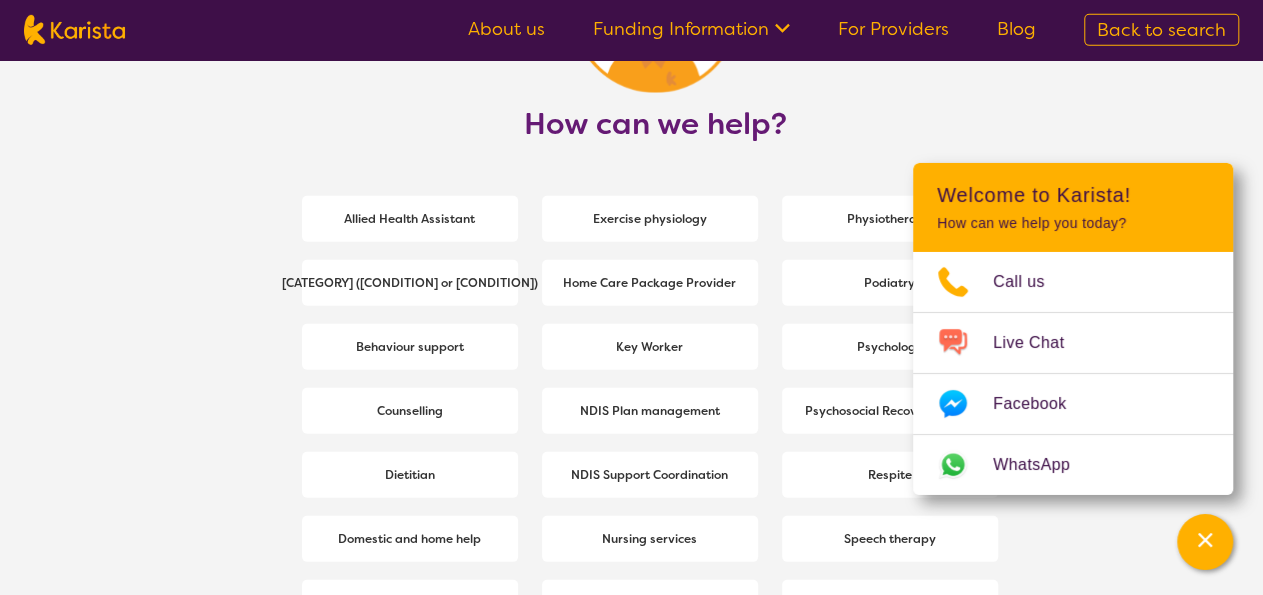 click on "How can we help? Allied Health Assistant Exercise physiology Physiotherapy Assessment (ADHD or Autism) Home Care Package Provider Podiatry Behaviour support Key Worker Psychology Counselling NDIS Plan management Psychosocial Recovery Coach Dietitian NDIS Support Coordination Respite Domestic and home help Nursing services Speech therapy Employment Support Occupational therapy Supported accommodation Personal care Support worker Search for supports now" at bounding box center (631, 356) 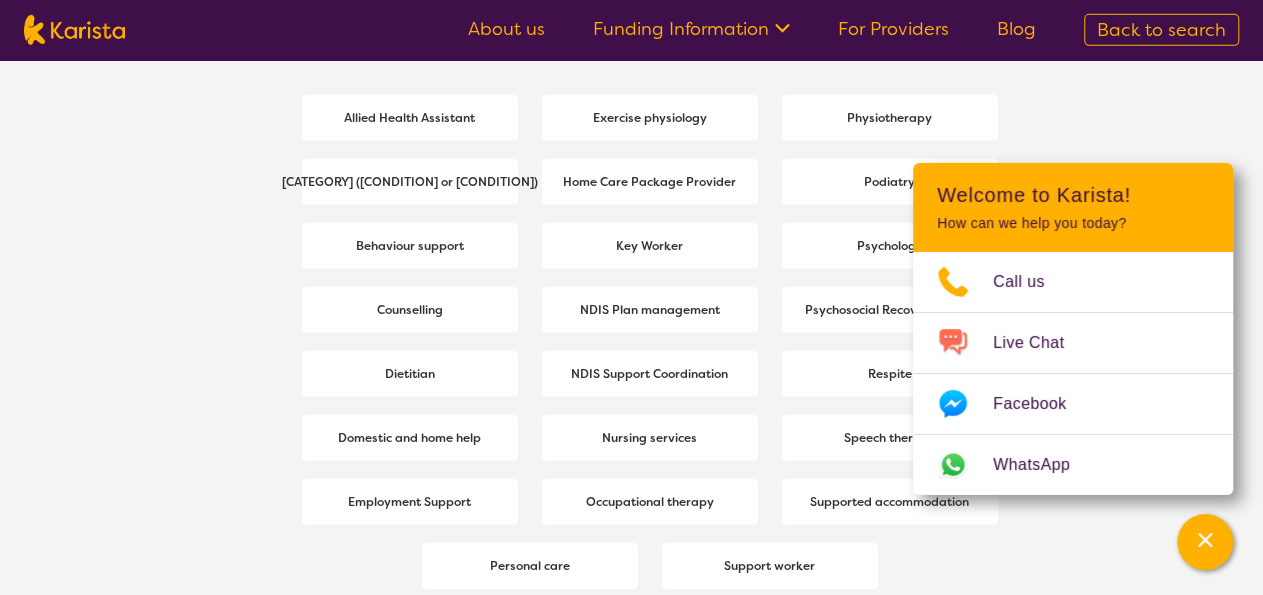 scroll, scrollTop: 2752, scrollLeft: 0, axis: vertical 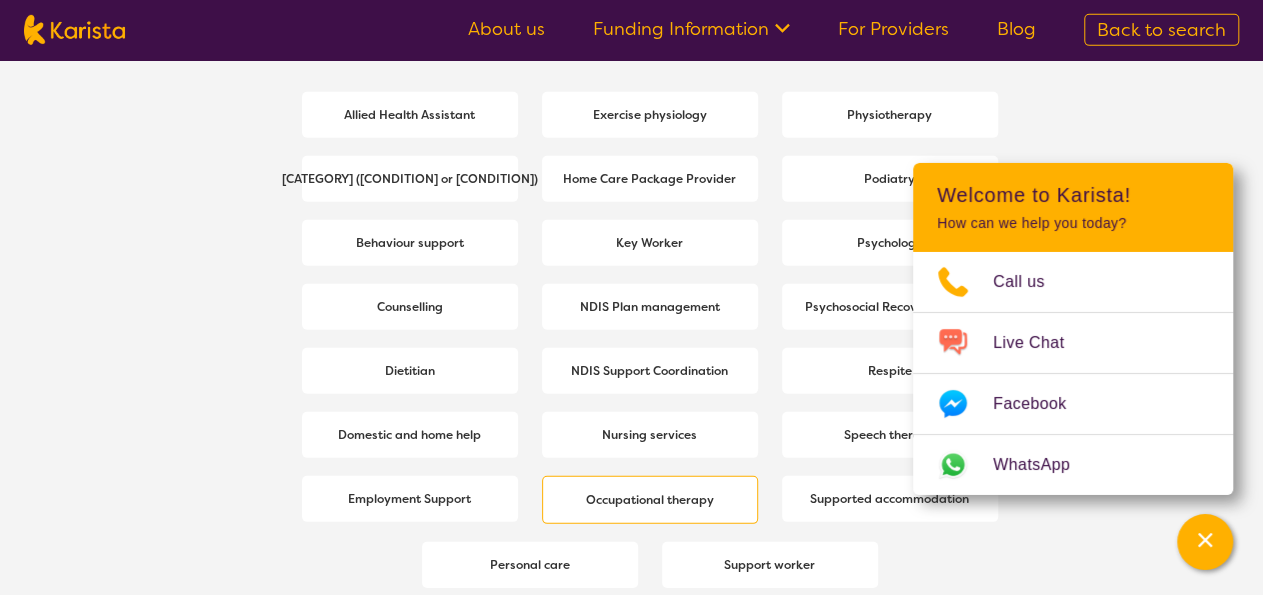 click on "Occupational therapy" at bounding box center [650, 500] 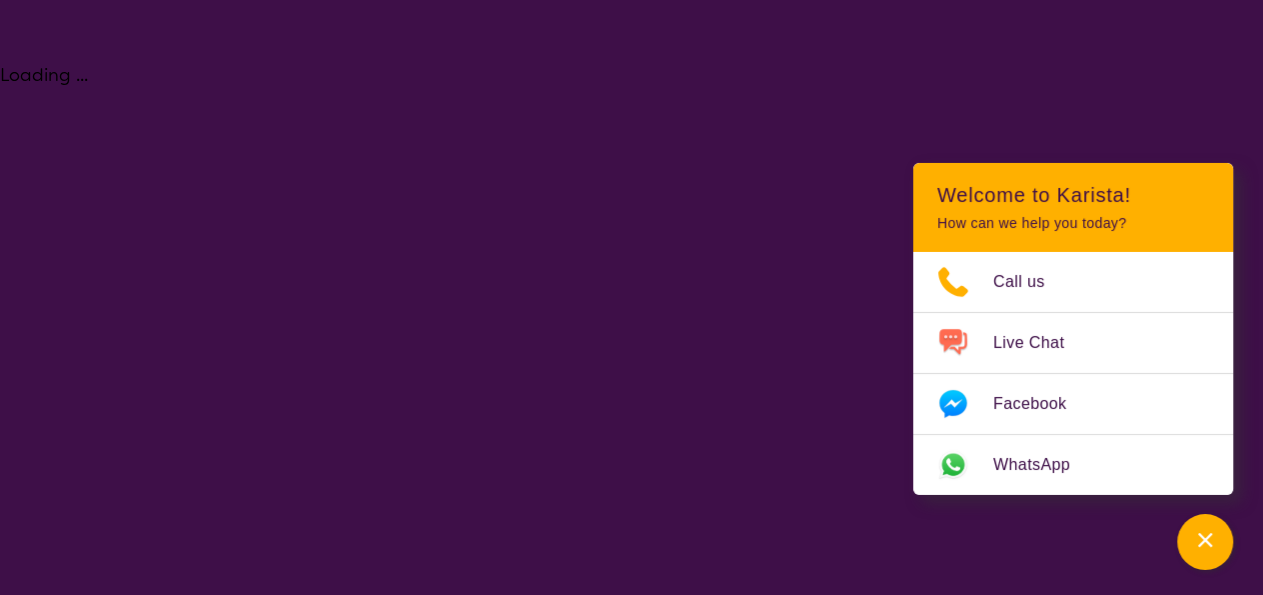 scroll, scrollTop: 0, scrollLeft: 0, axis: both 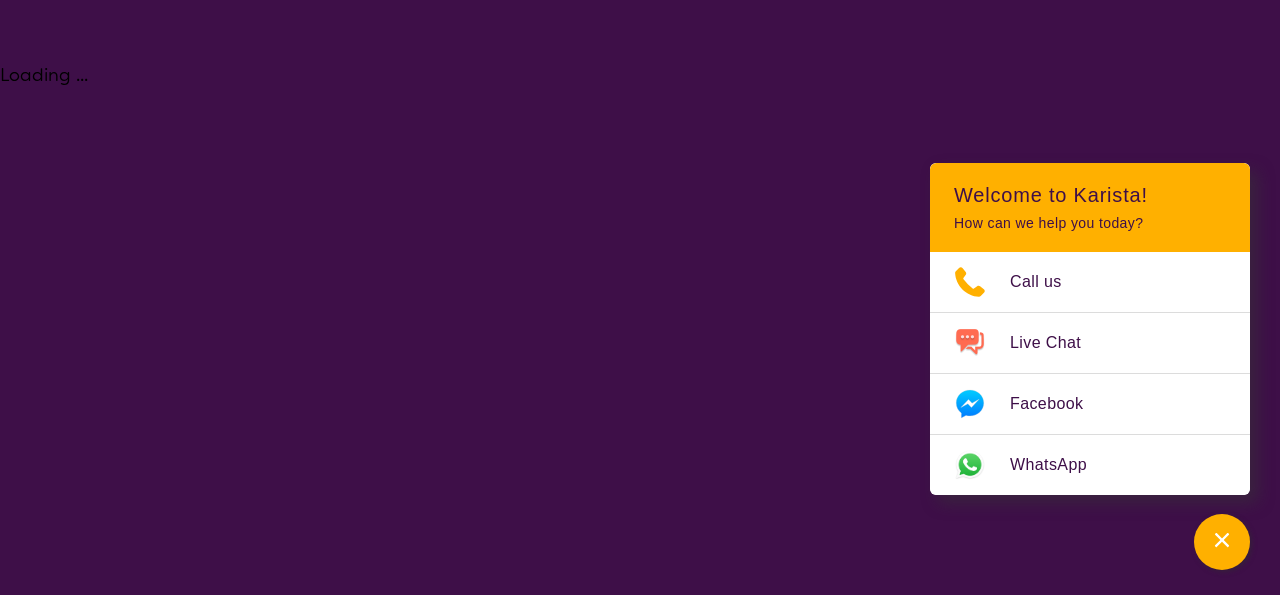 select on "Occupational therapy" 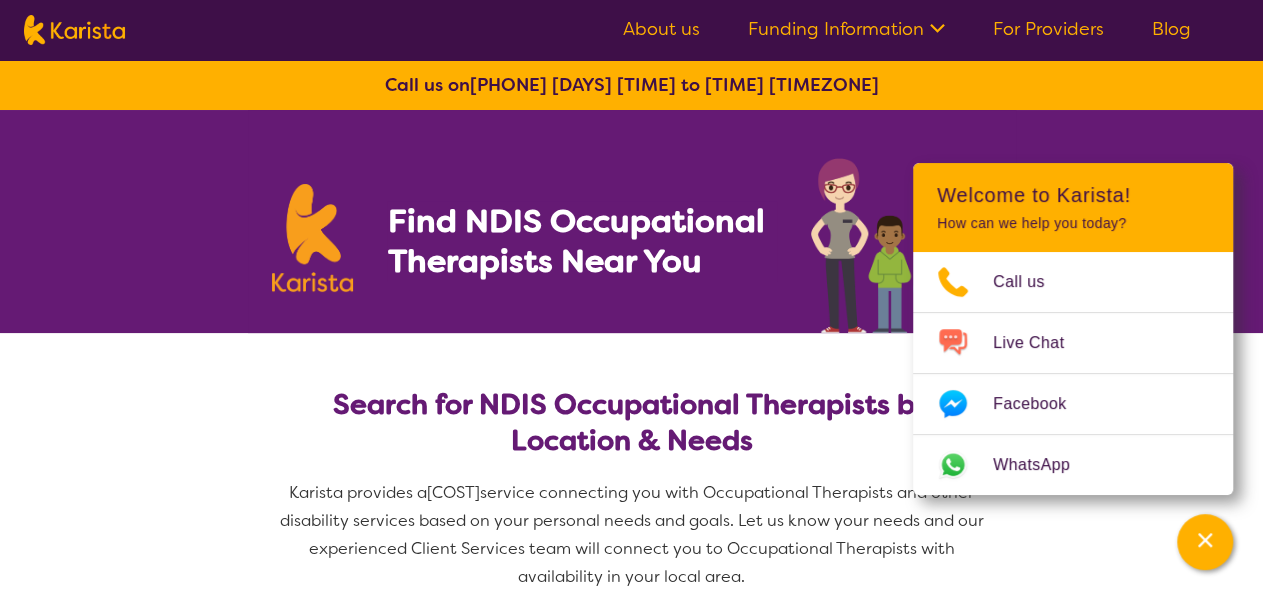 scroll, scrollTop: 52, scrollLeft: 0, axis: vertical 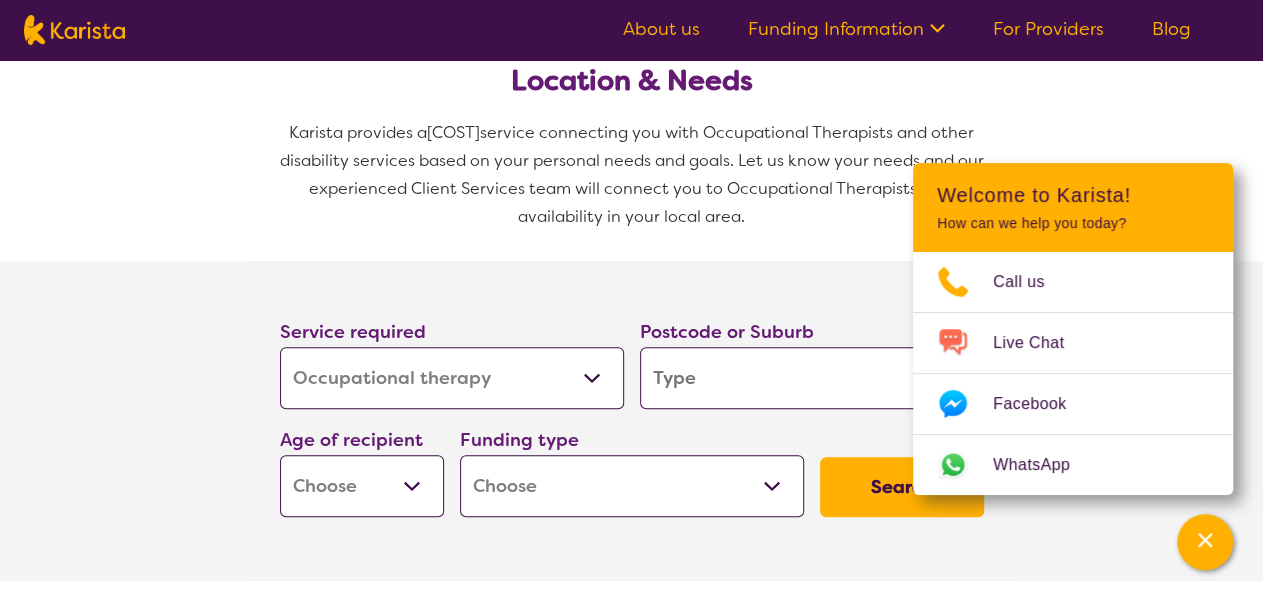 click at bounding box center [812, 378] 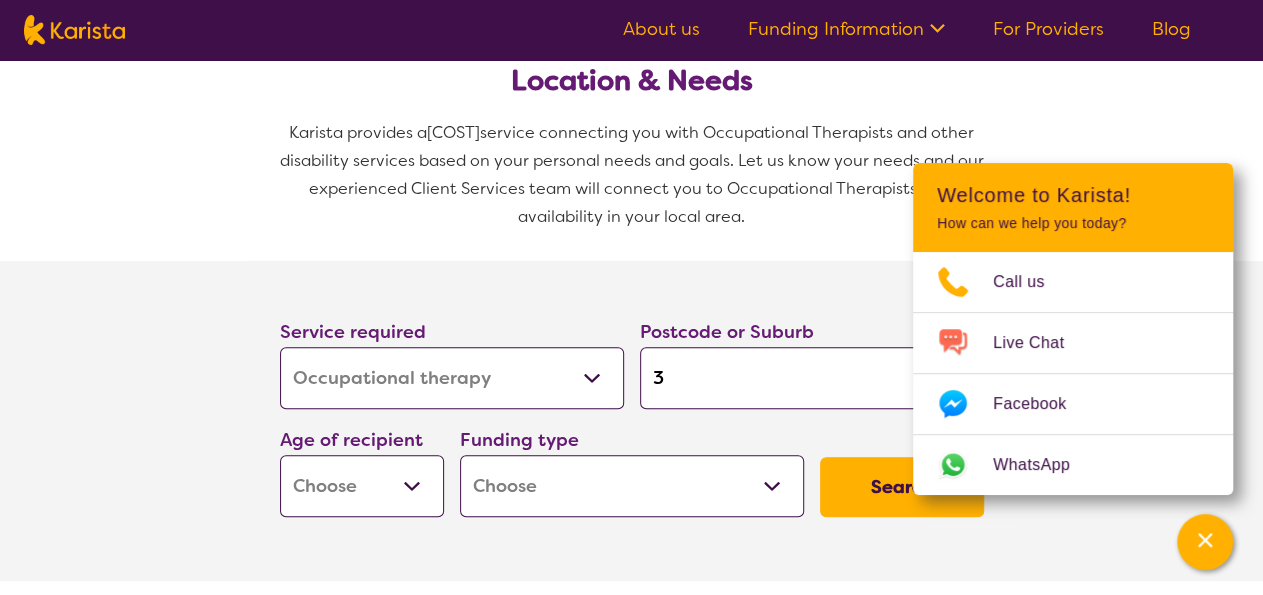 type on "3" 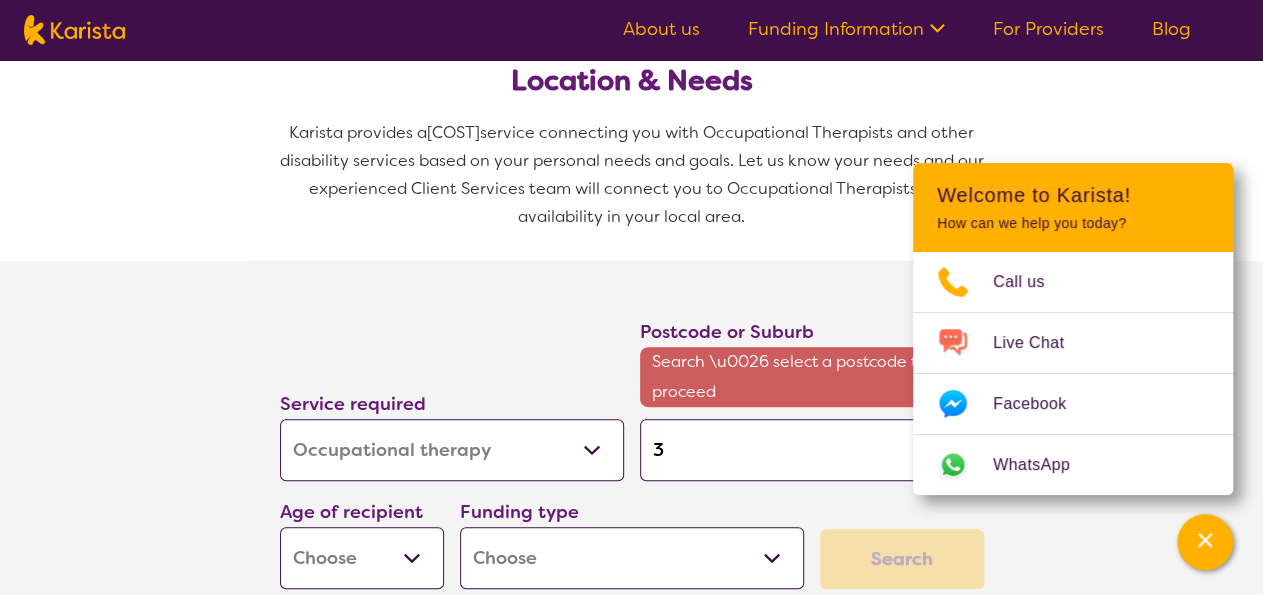 type on "[NUMBER]" 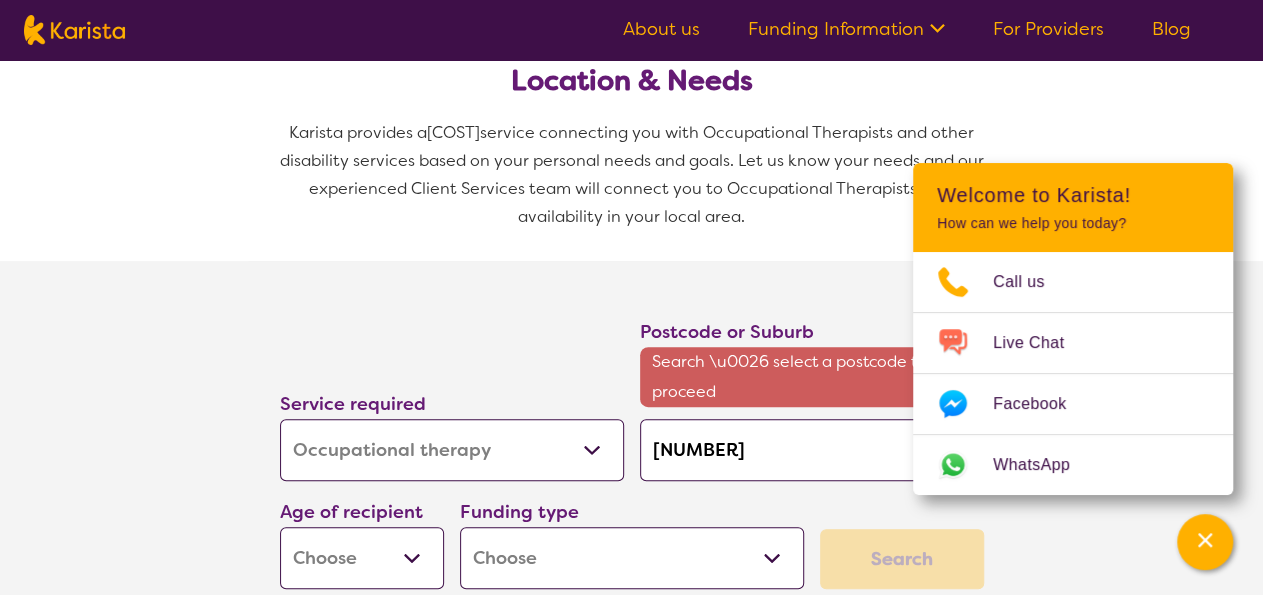 type on "[NUMBER]" 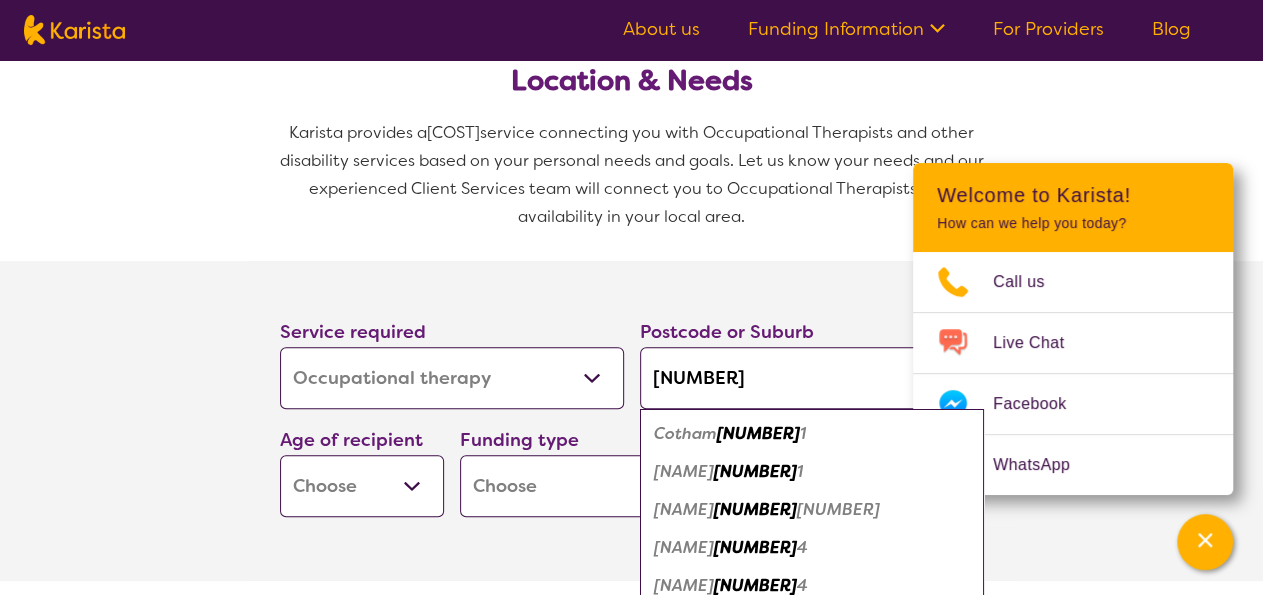 type on "[POSTAL_CODE]" 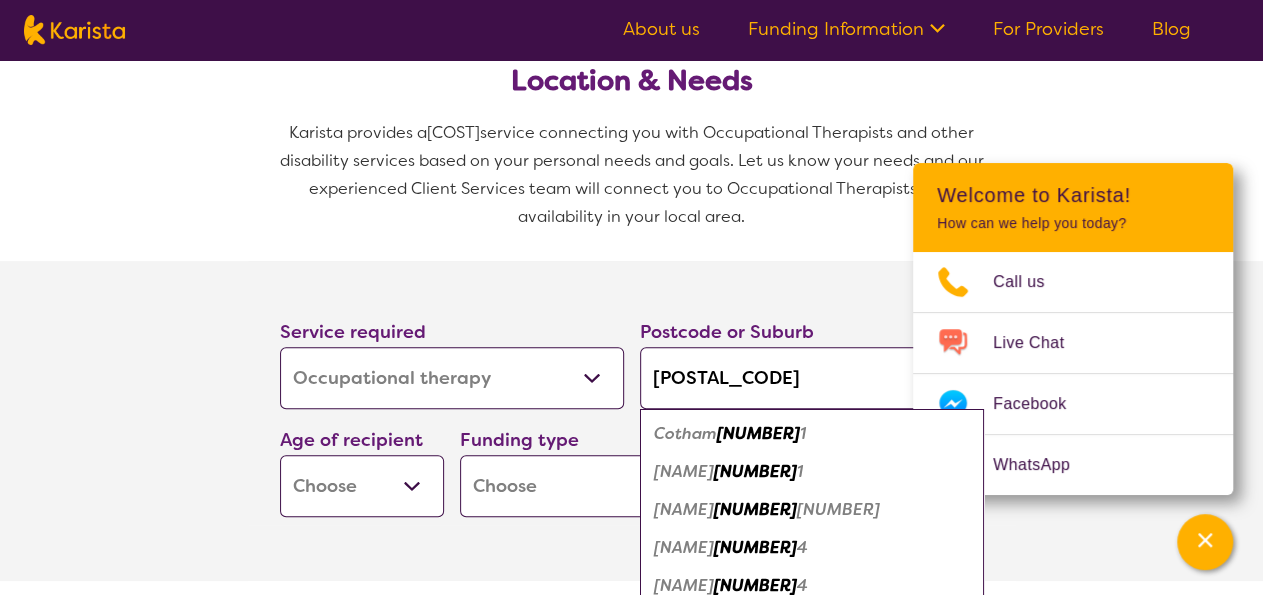 type on "[POSTAL_CODE]" 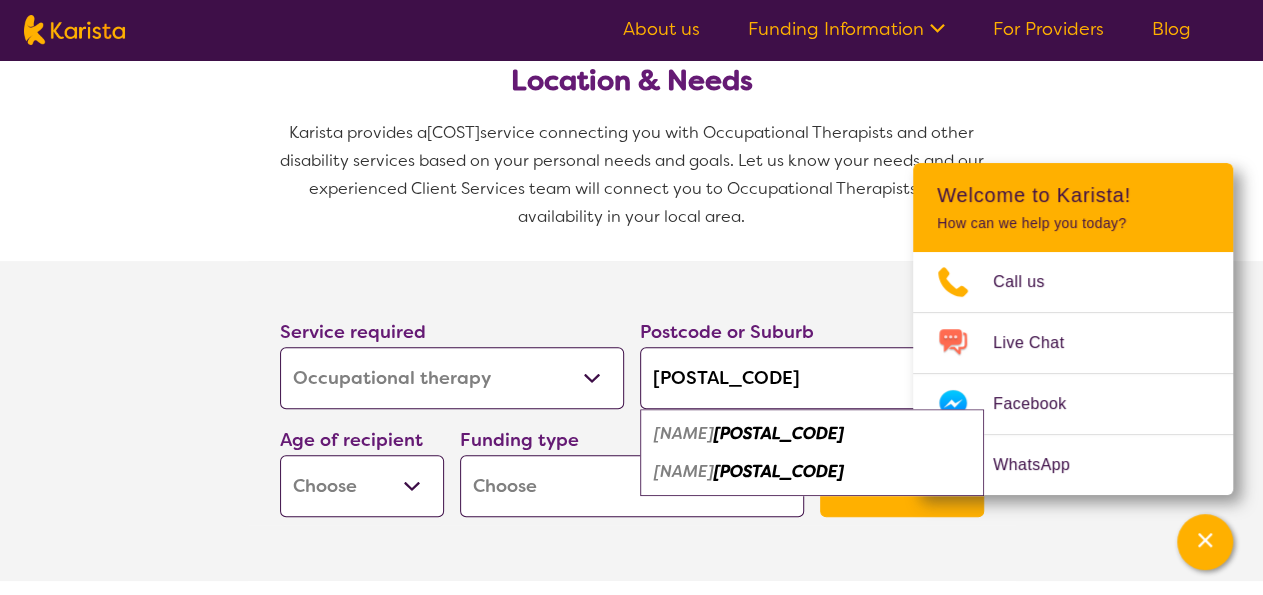 type on "[POSTAL_CODE]" 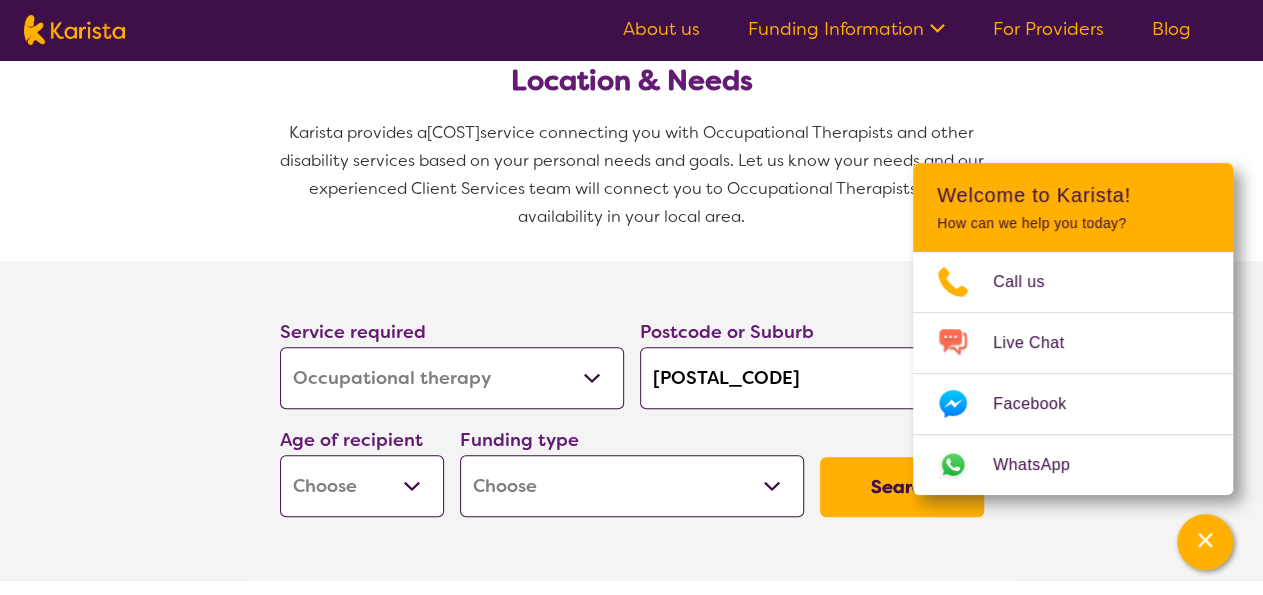 select on "AD" 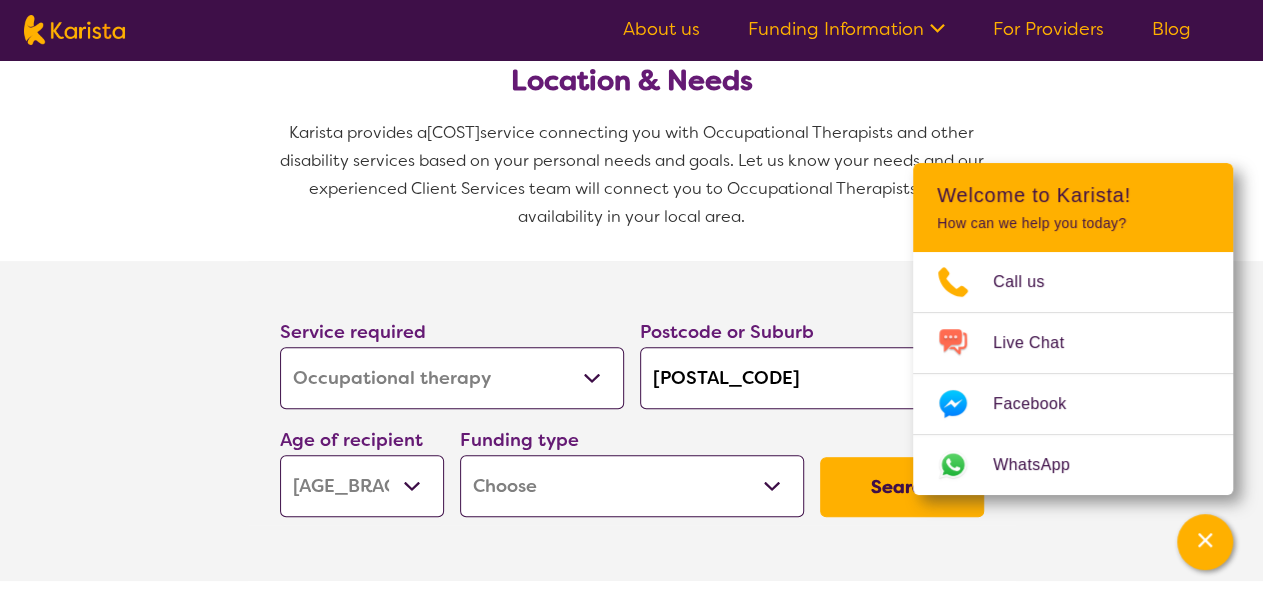click on "[AGE_BRACKET]" at bounding box center [0, 0] 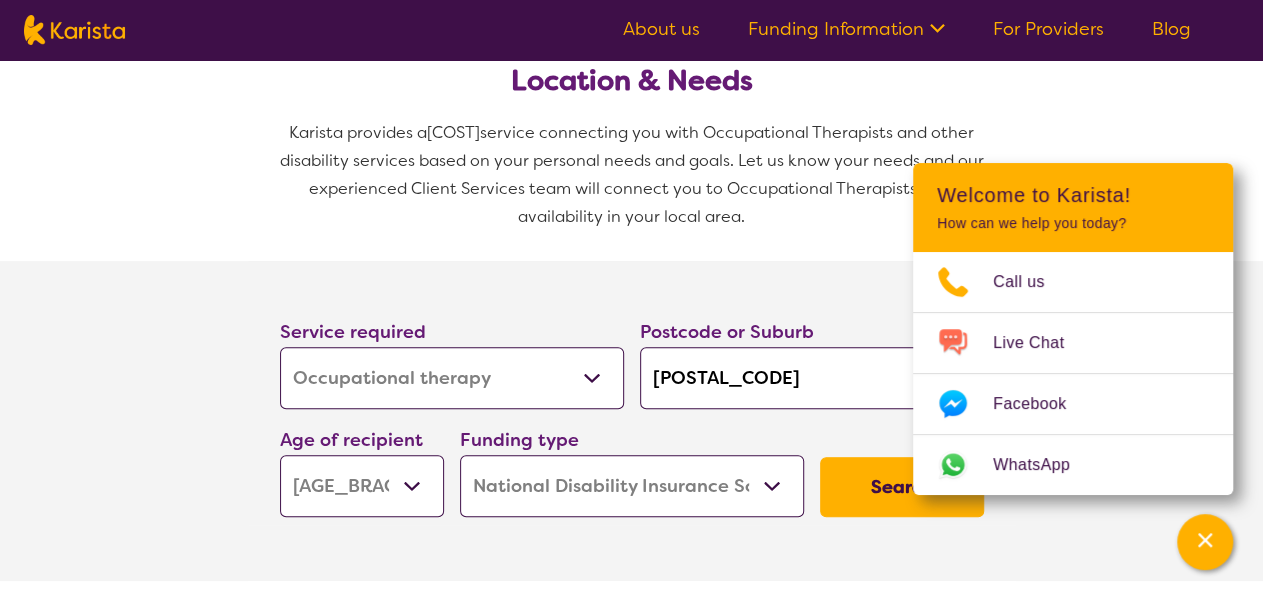 click on "National Disability Insurance Scheme (NDIS)" at bounding box center [0, 0] 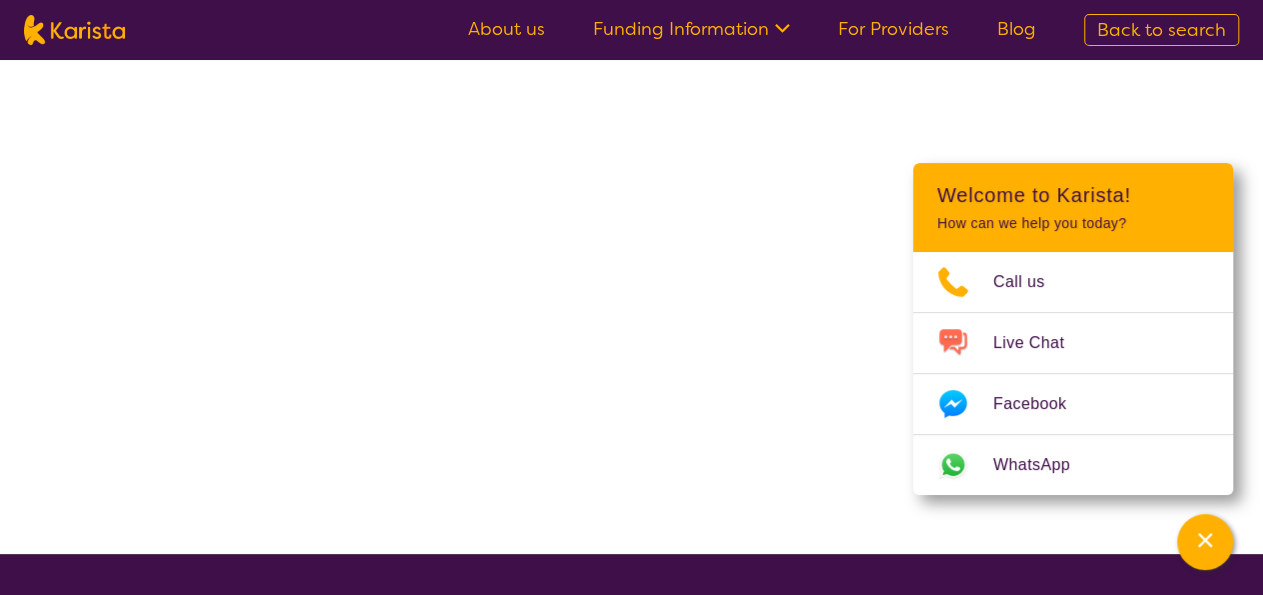 scroll, scrollTop: 0, scrollLeft: 0, axis: both 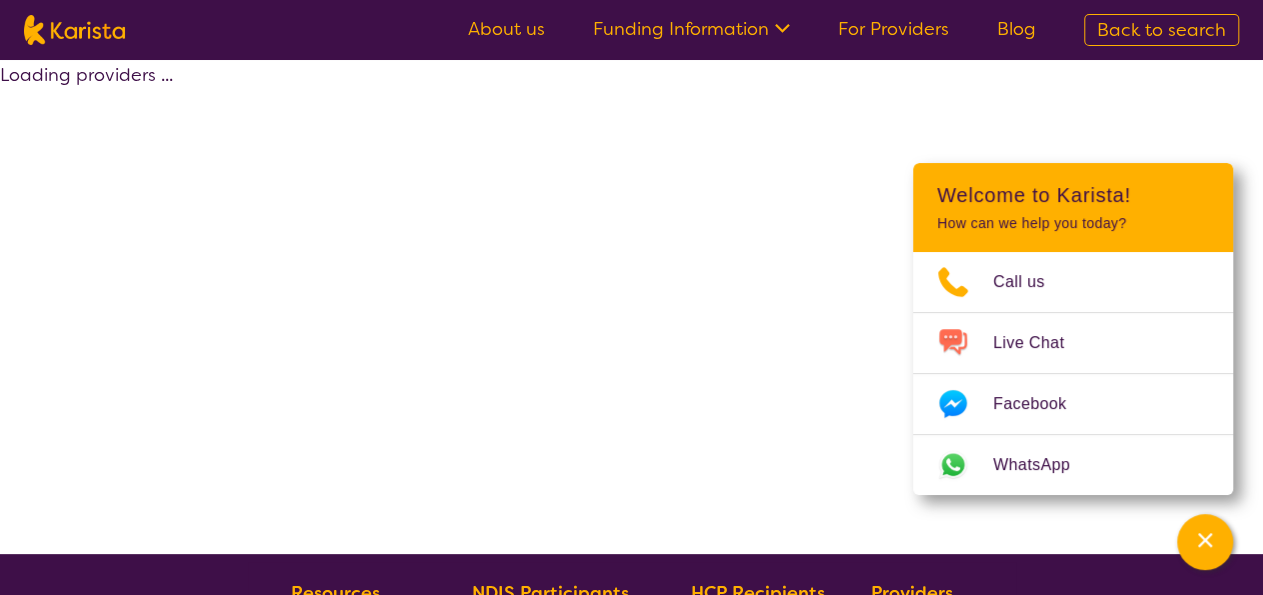 select on "by_score" 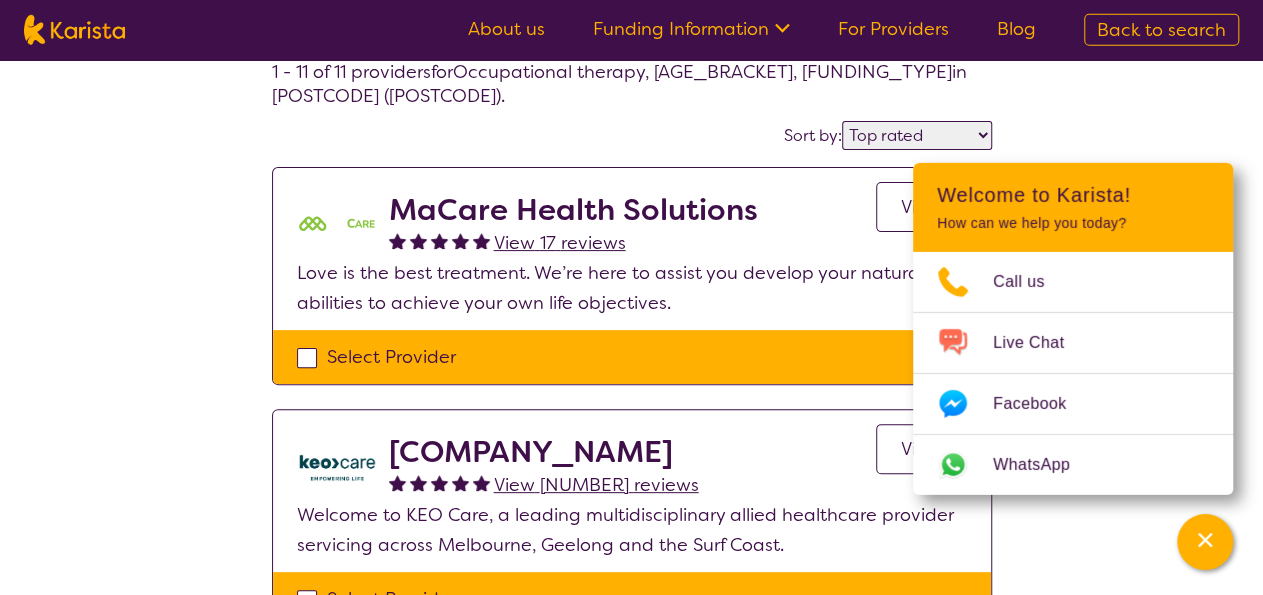 scroll, scrollTop: 156, scrollLeft: 0, axis: vertical 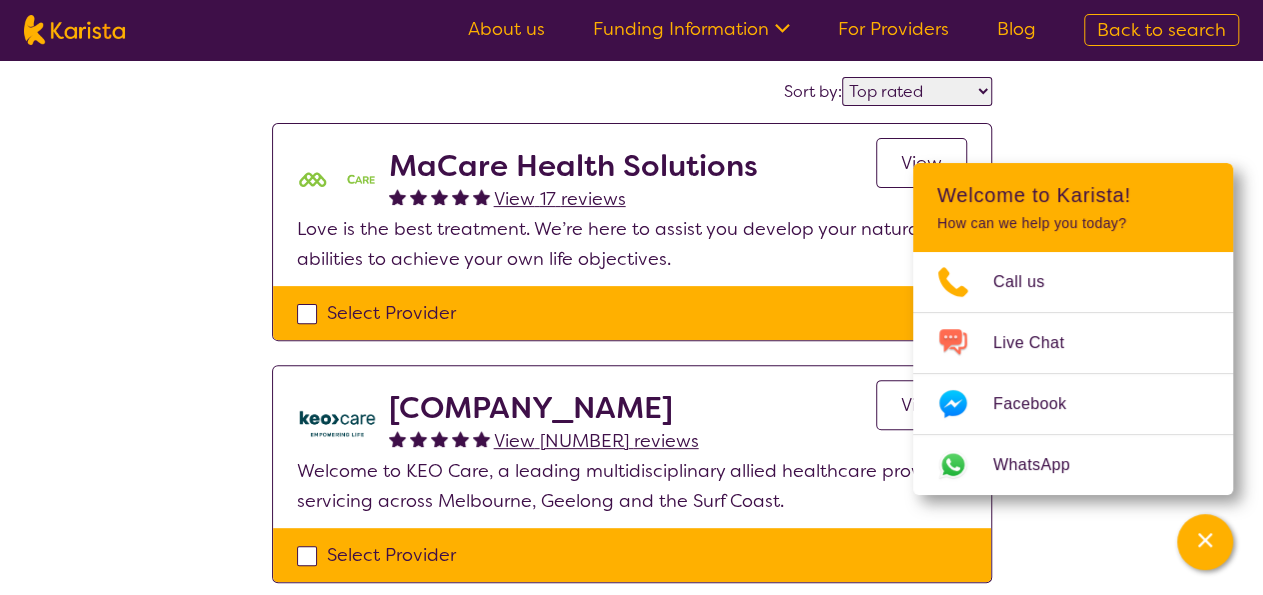 click on "View" at bounding box center (921, 163) 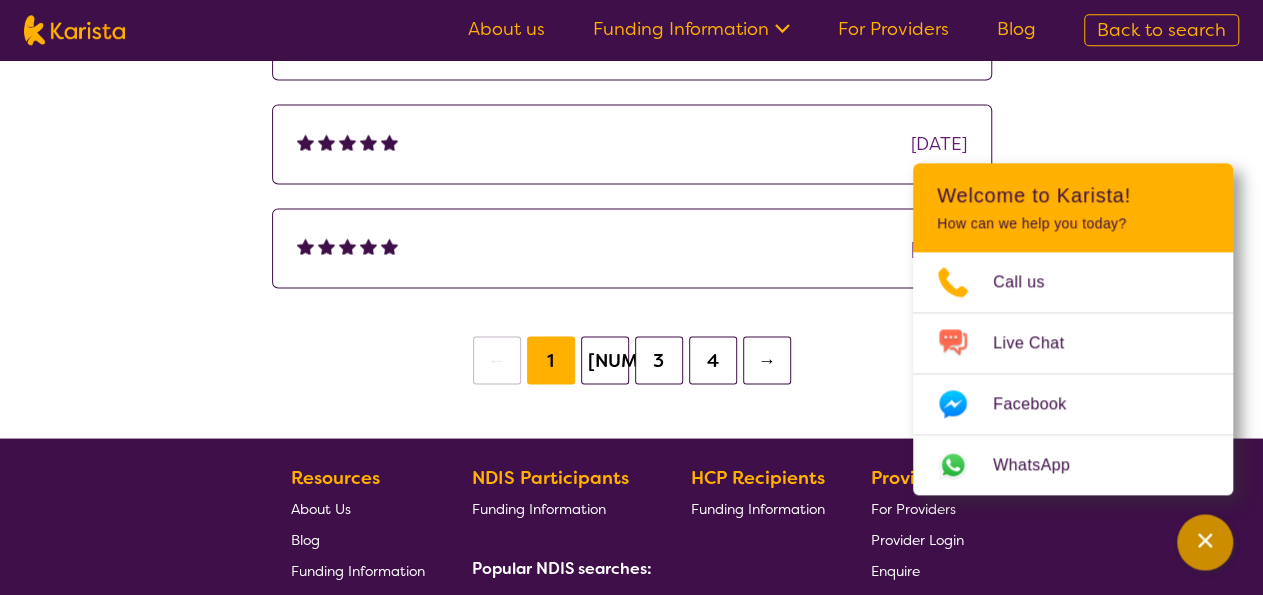 scroll, scrollTop: 1681, scrollLeft: 0, axis: vertical 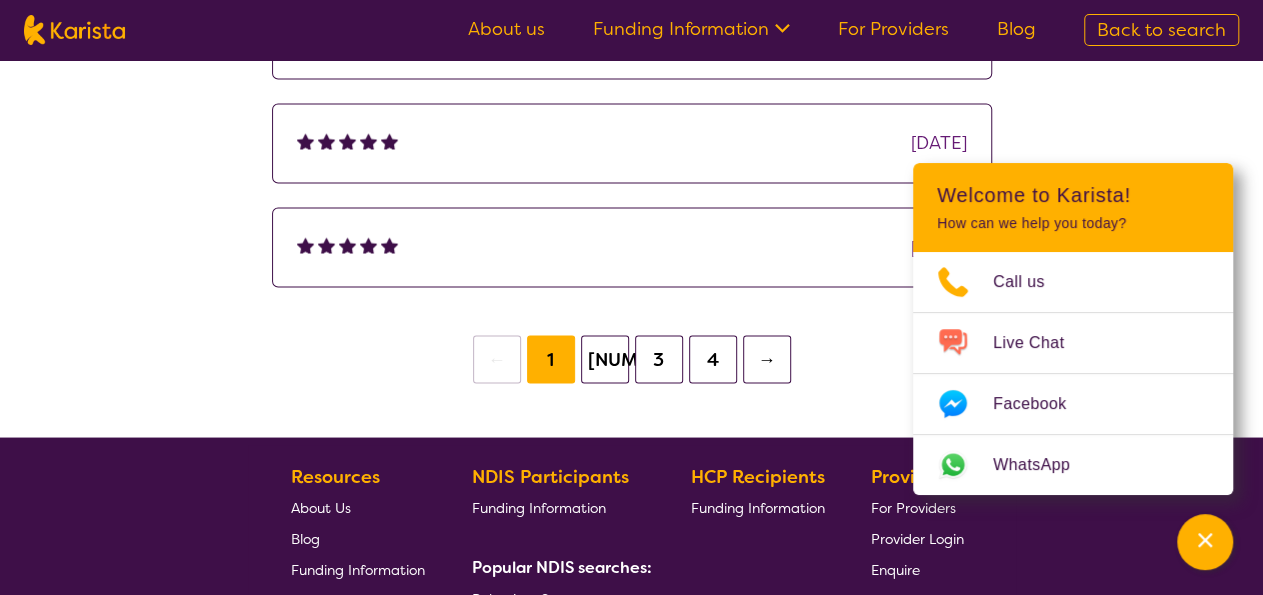 select on "by_score" 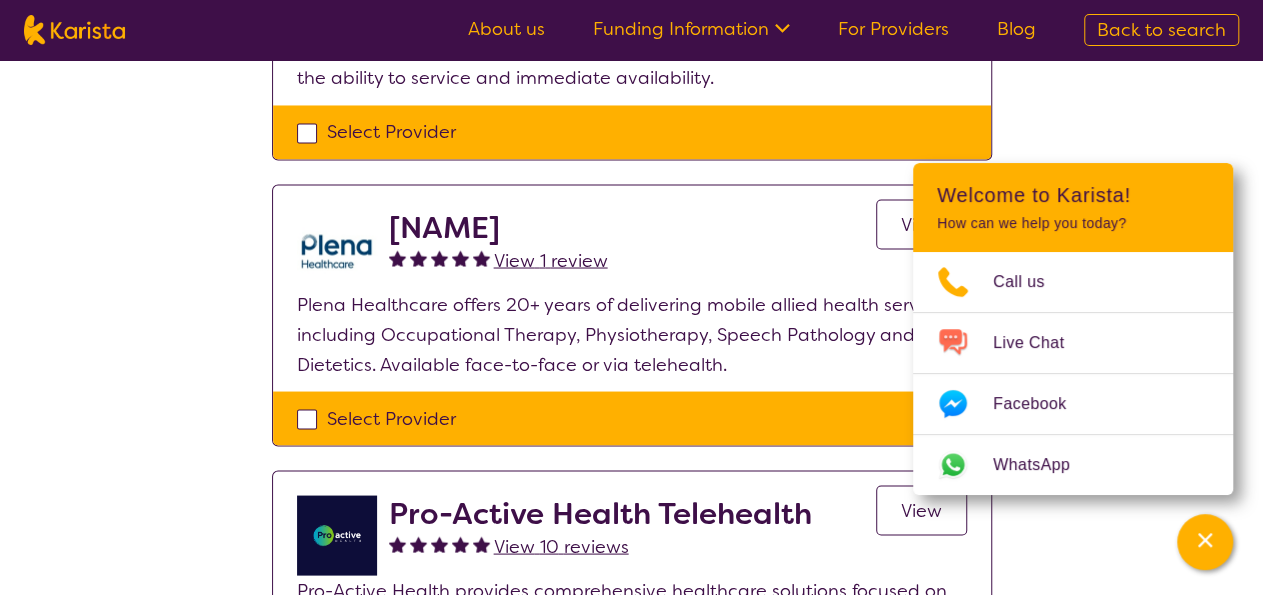 scroll, scrollTop: 156, scrollLeft: 0, axis: vertical 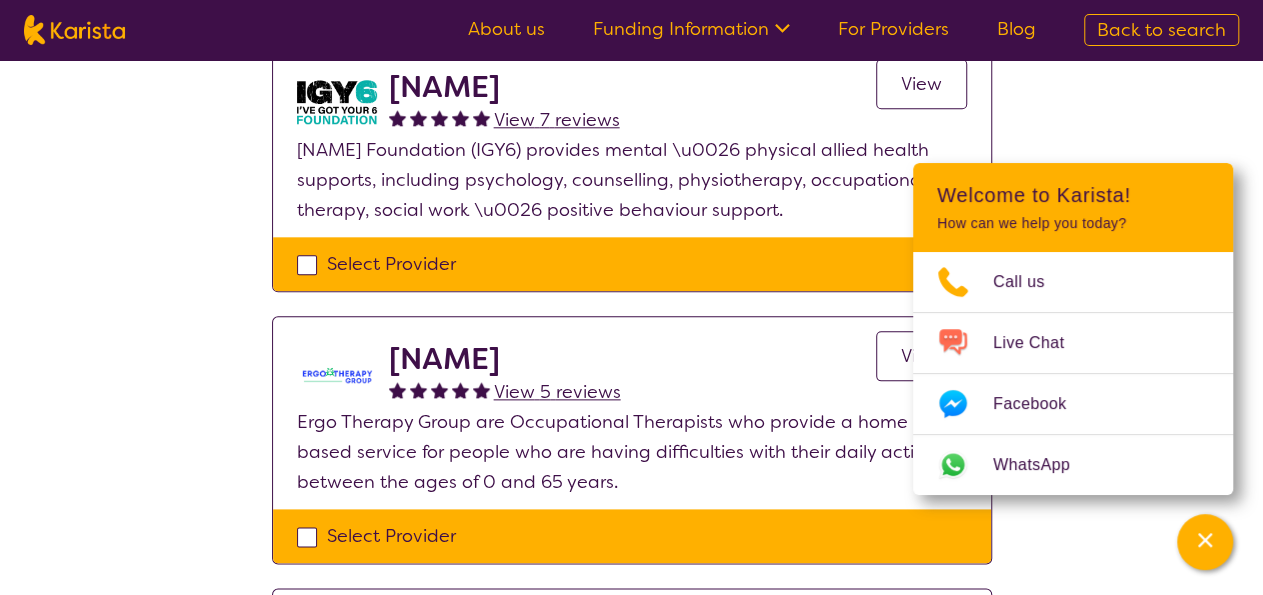 click on "Select one or more providers and click the 'NEXT' button to proceed 1 - 11 of 11 providers  for  Occupational therapy , [AGE_BRACKET] , National Disability Insurance Scheme (NDIS)  in  [CITY] ([POSTAL_CODE]) . Sort by:  Highly reviewed Top rated [COMPANY_NAME] View   [NUMBER]   reviews View Love is the best treatment. We’re here to assist you develop your natural abilities to achieve your own life objectives. Select Provider [COMPANY_NAME] View   [NUMBER]   reviews View Welcome to [COMPANY_NAME], a leading multidisciplinary allied healthcare provider servicing across Melbourne, Geelong and the Surf Coast. Select Provider [COMPANY_NAME] - Occupational Therapy View   [NUMBER]   reviews View Occupational Therapy services to toddlers, kids, teens and adults through evidenced-based, inclusive and client centric approach. Clinics at Blackburn and Bundoora. Immediate availability. Select Provider I've Got Your 6 Foundation View   [NUMBER]   reviews View Select Provider Ergo Therapy Group View   [NUMBER]   reviews View Select Provider CareFinity Solutions" at bounding box center [631, 652] 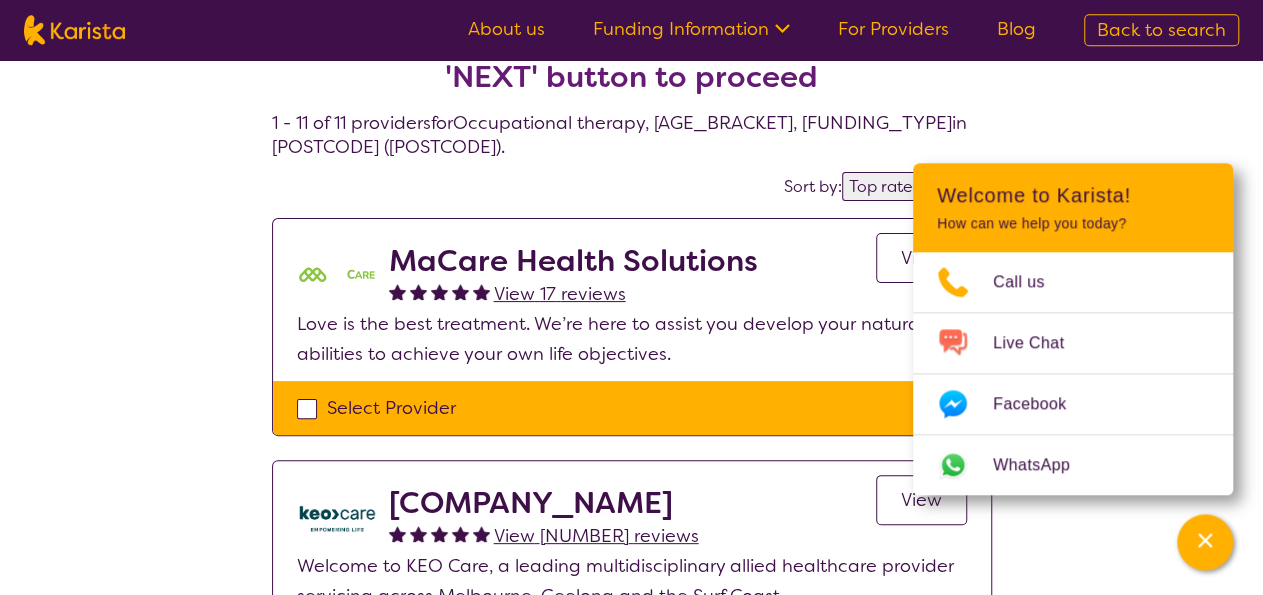 scroll, scrollTop: 0, scrollLeft: 0, axis: both 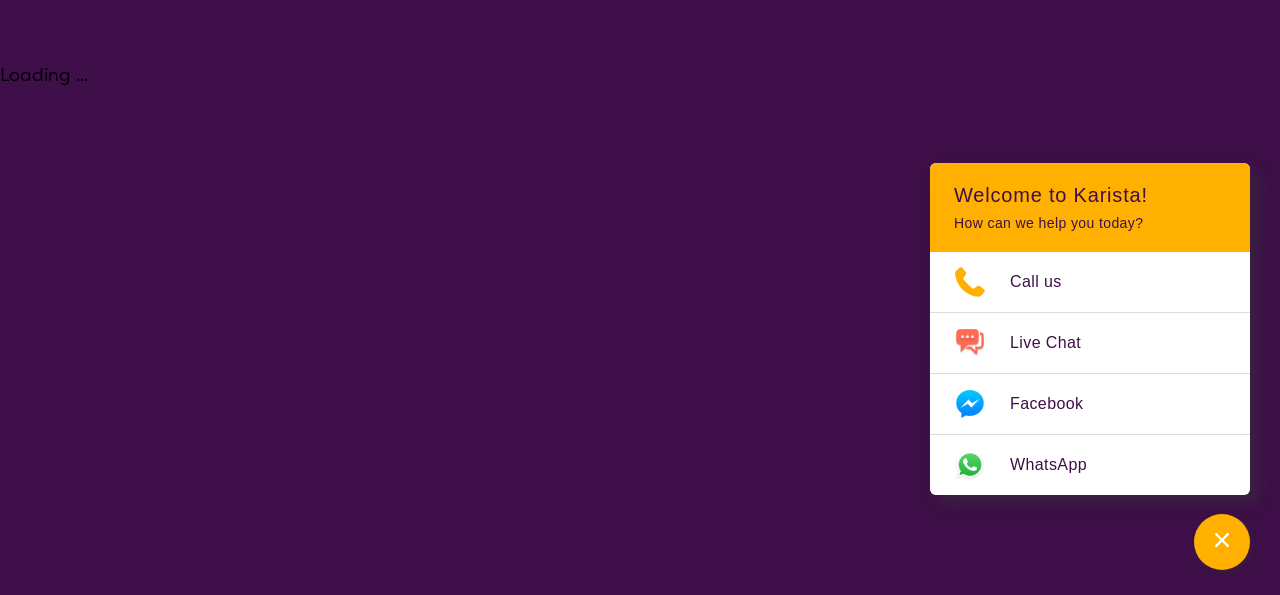select on "Occupational therapy" 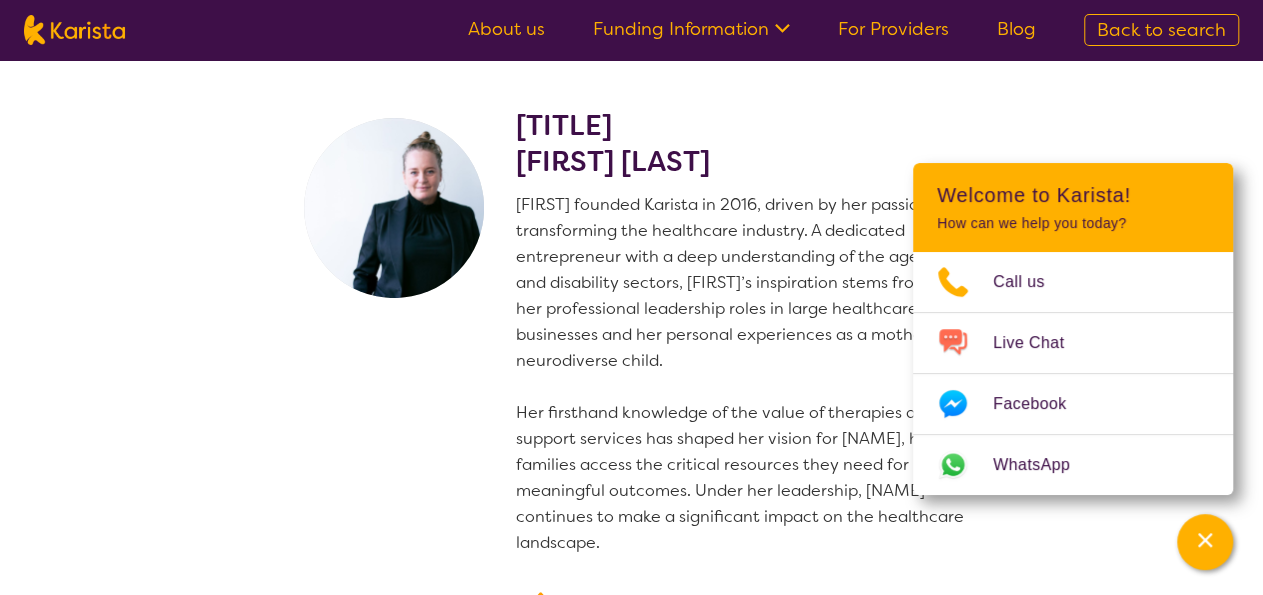 scroll, scrollTop: 0, scrollLeft: 0, axis: both 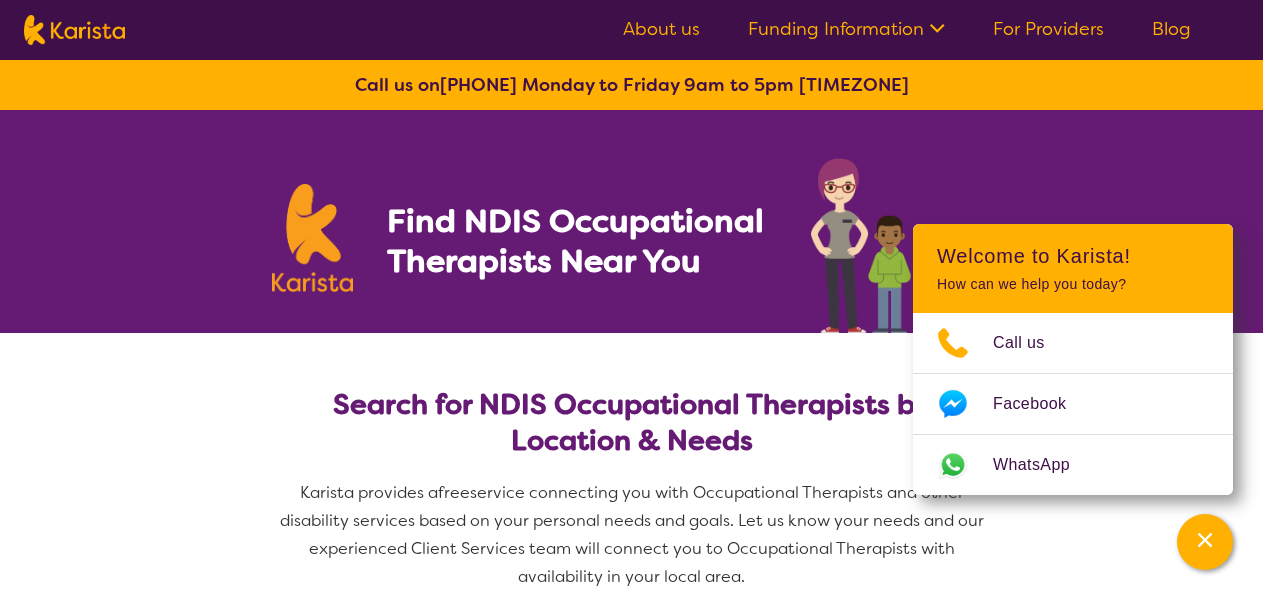 select on "Occupational therapy" 